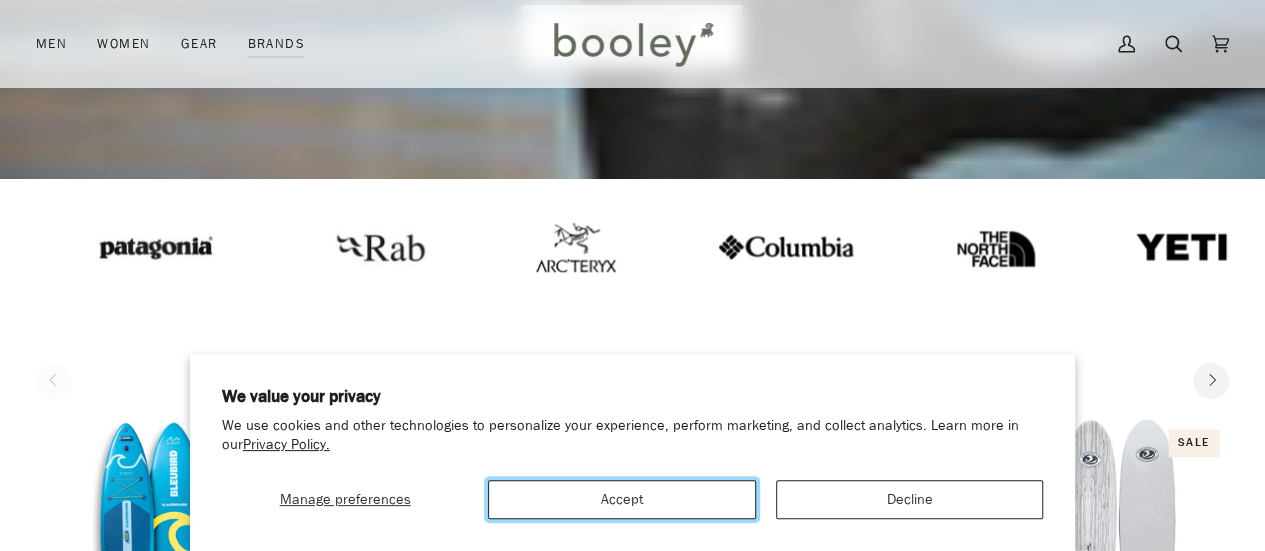 click on "Accept" at bounding box center (621, 499) 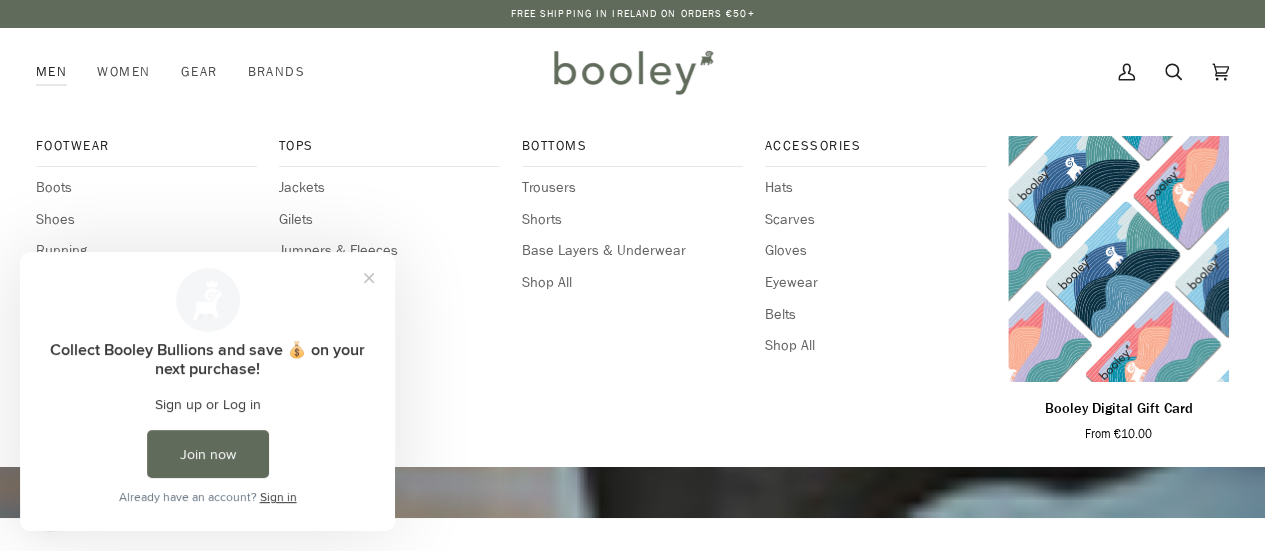 scroll, scrollTop: 0, scrollLeft: 0, axis: both 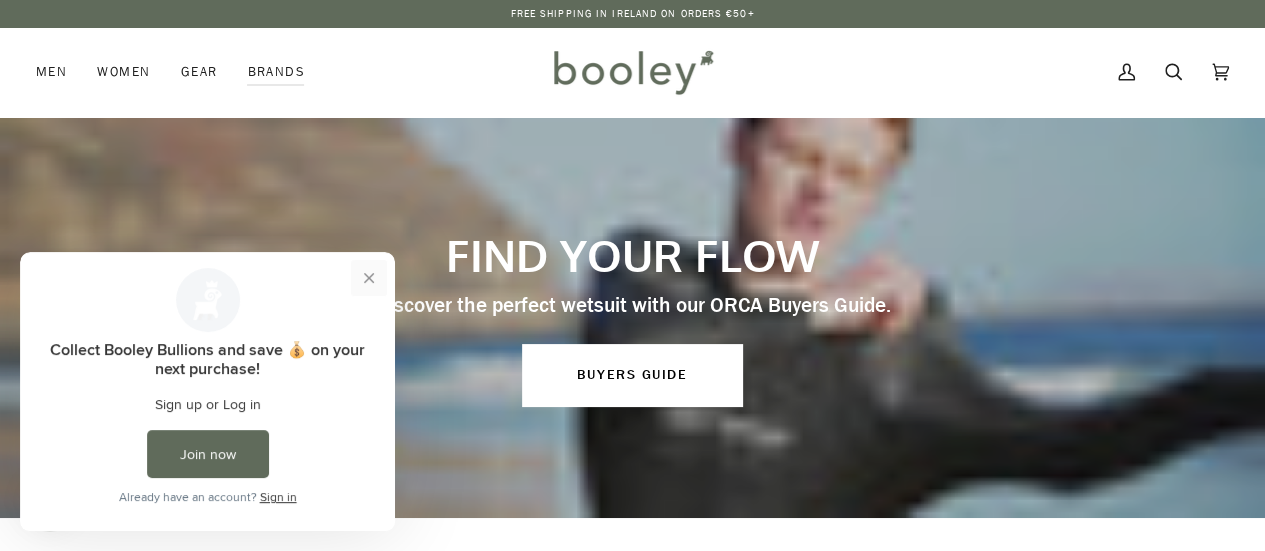 click at bounding box center (369, 278) 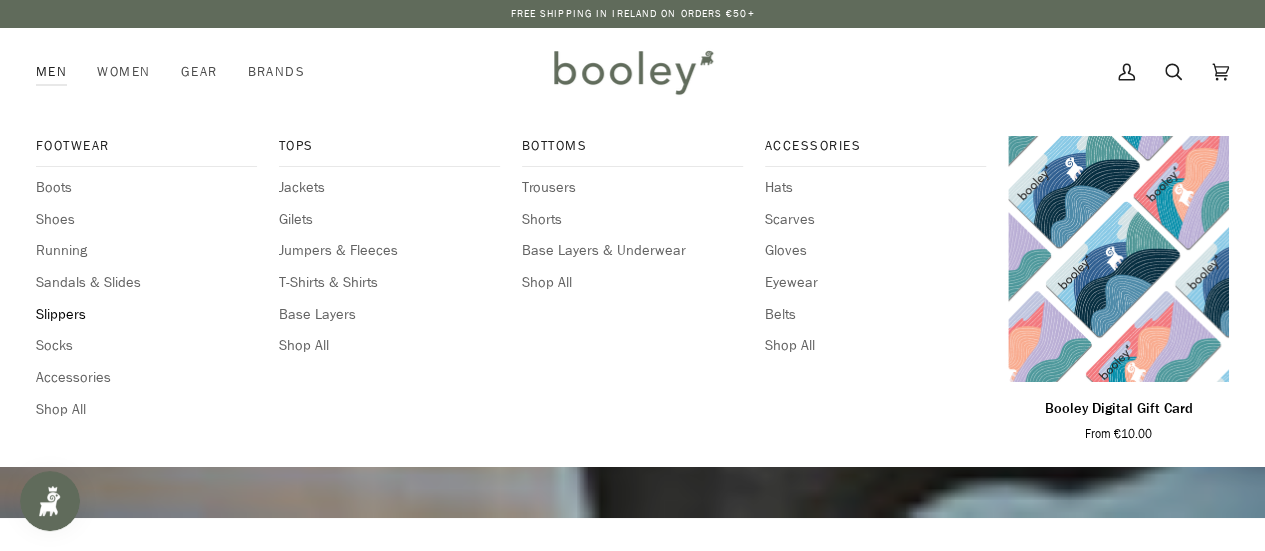 scroll, scrollTop: 48, scrollLeft: 0, axis: vertical 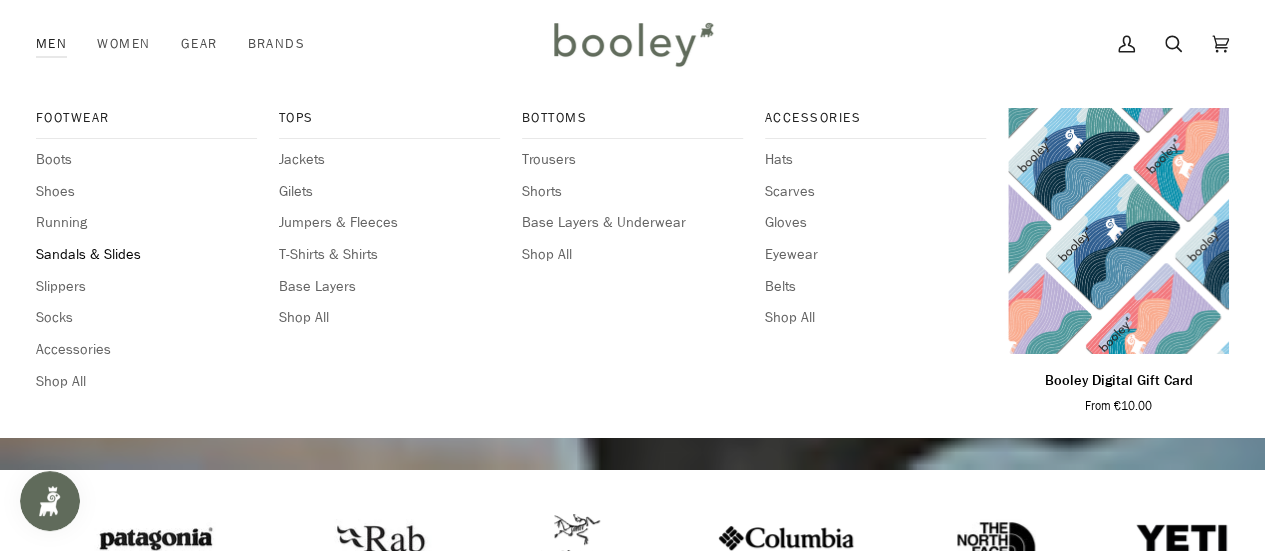click on "Sandals & Slides" at bounding box center (146, 255) 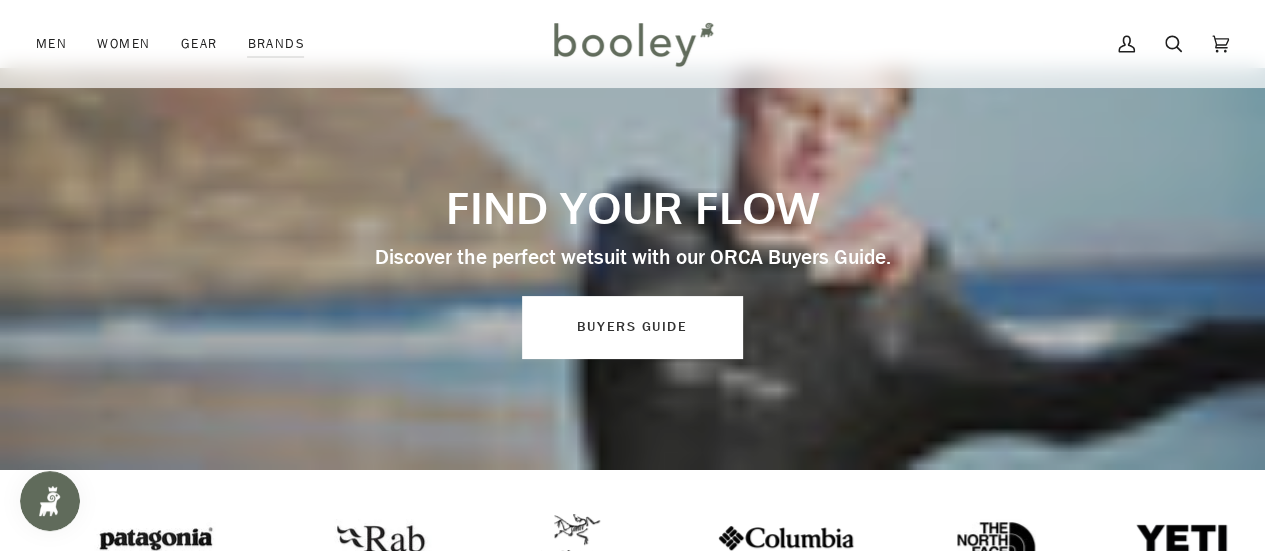 scroll, scrollTop: 574, scrollLeft: 0, axis: vertical 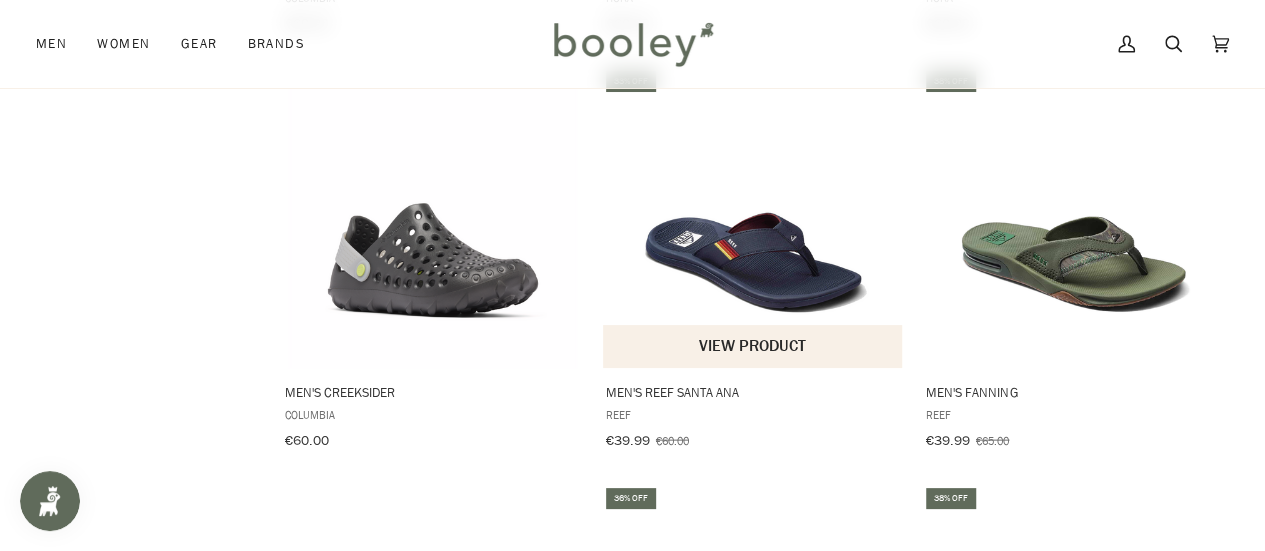 click at bounding box center [753, 218] 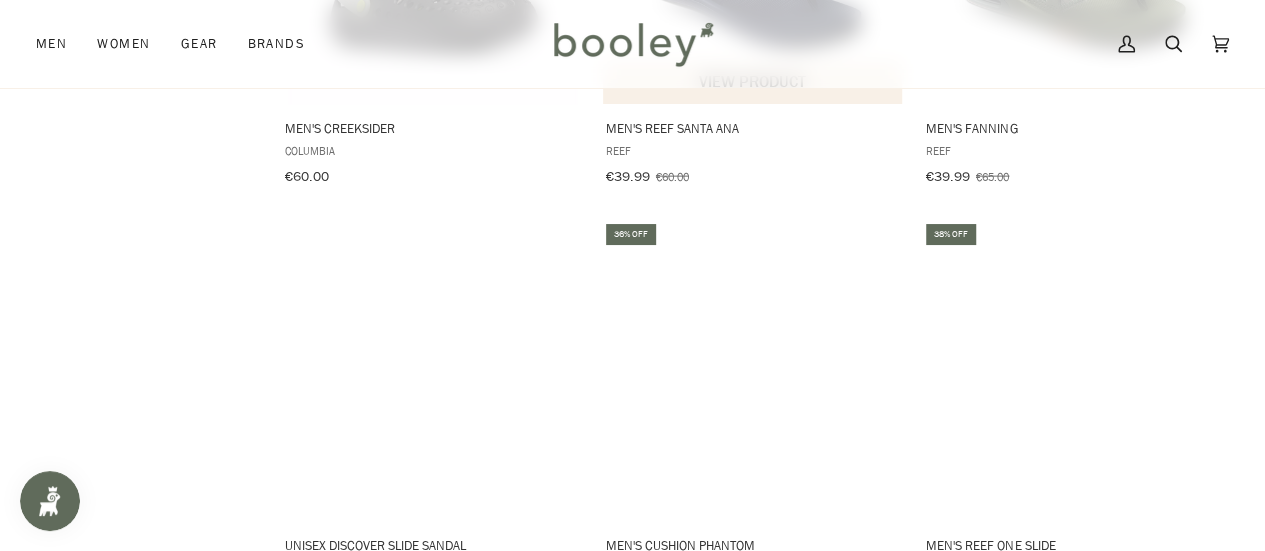 scroll, scrollTop: 2217, scrollLeft: 0, axis: vertical 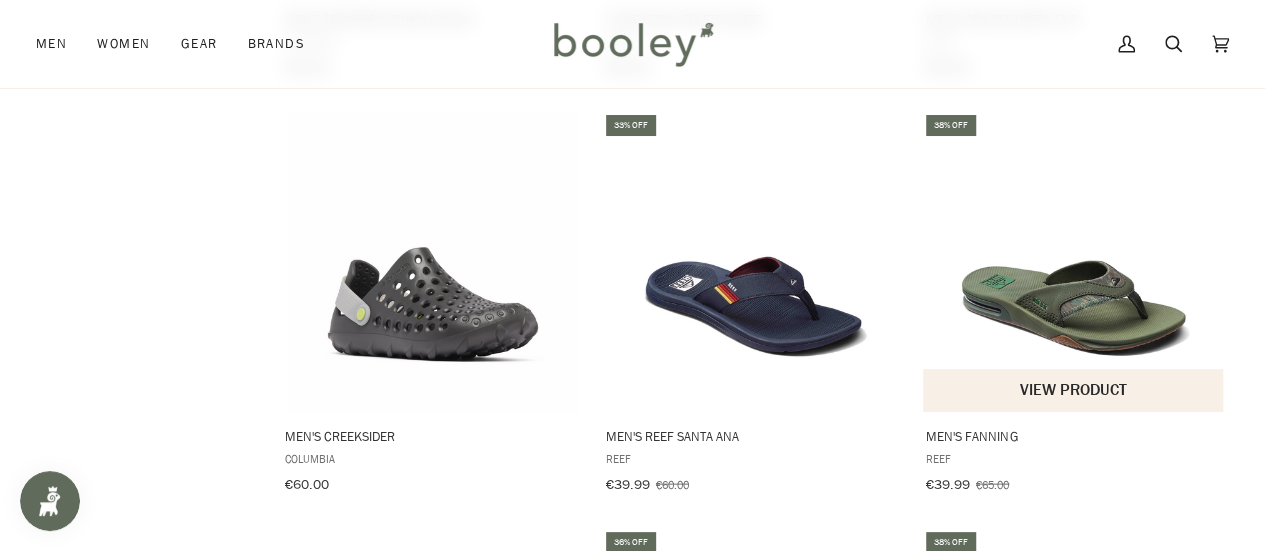 click at bounding box center (1074, 262) 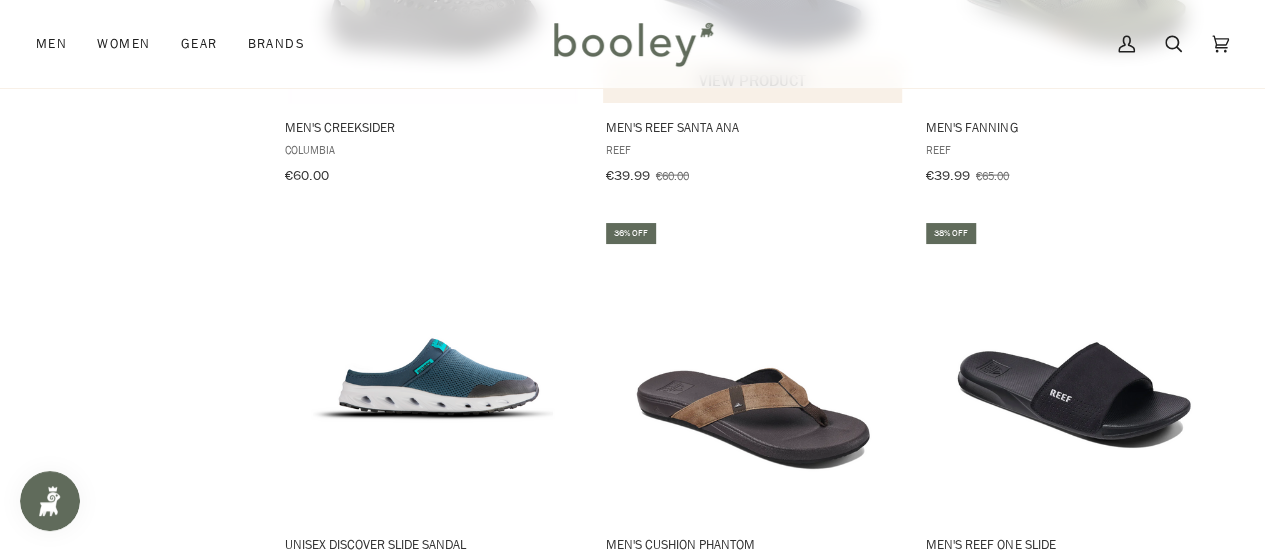 scroll, scrollTop: 2379, scrollLeft: 0, axis: vertical 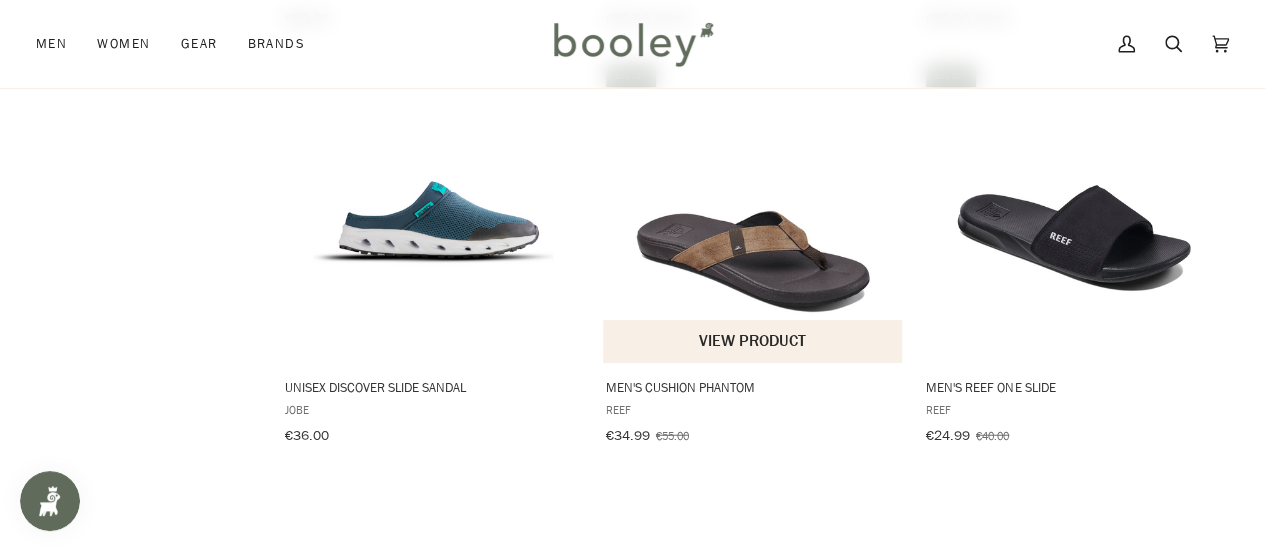 click at bounding box center [753, 213] 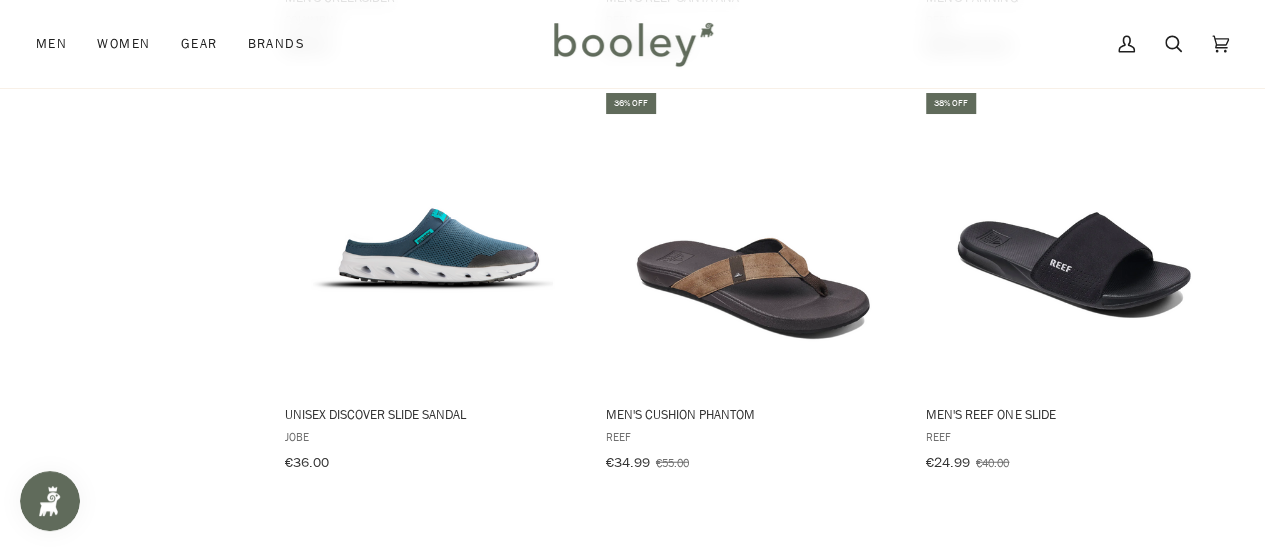 scroll, scrollTop: 2351, scrollLeft: 0, axis: vertical 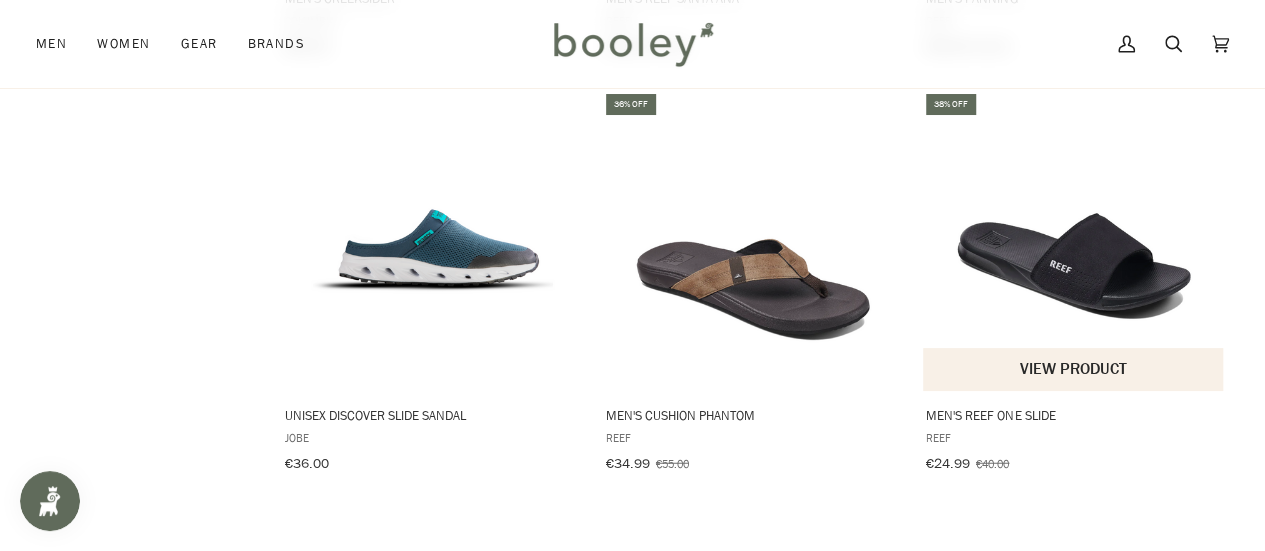 click at bounding box center (1074, 241) 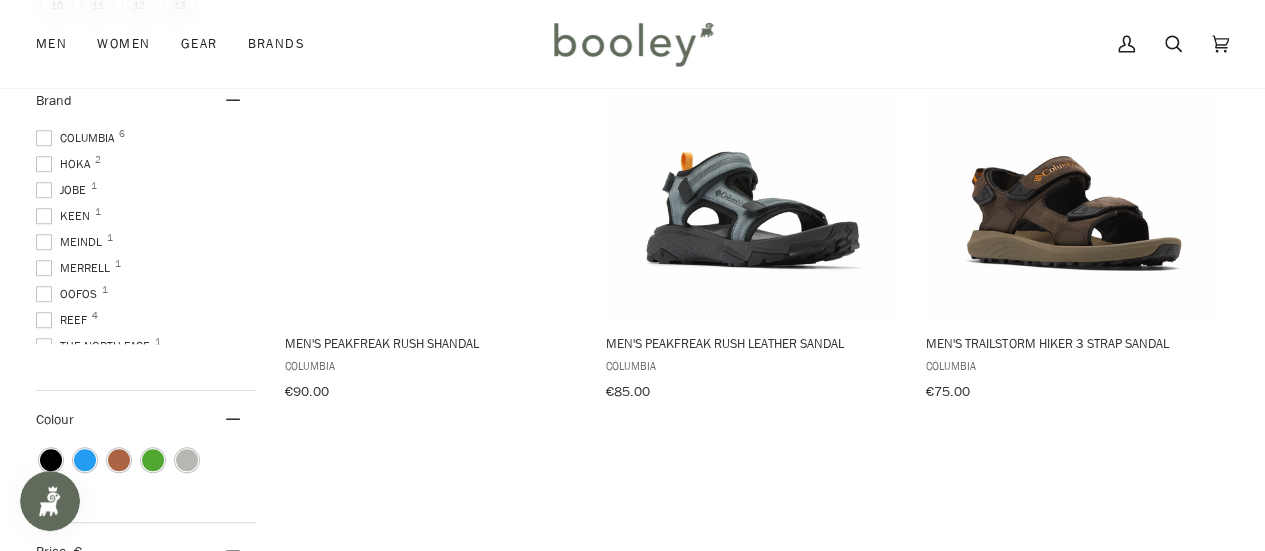 scroll, scrollTop: 754, scrollLeft: 0, axis: vertical 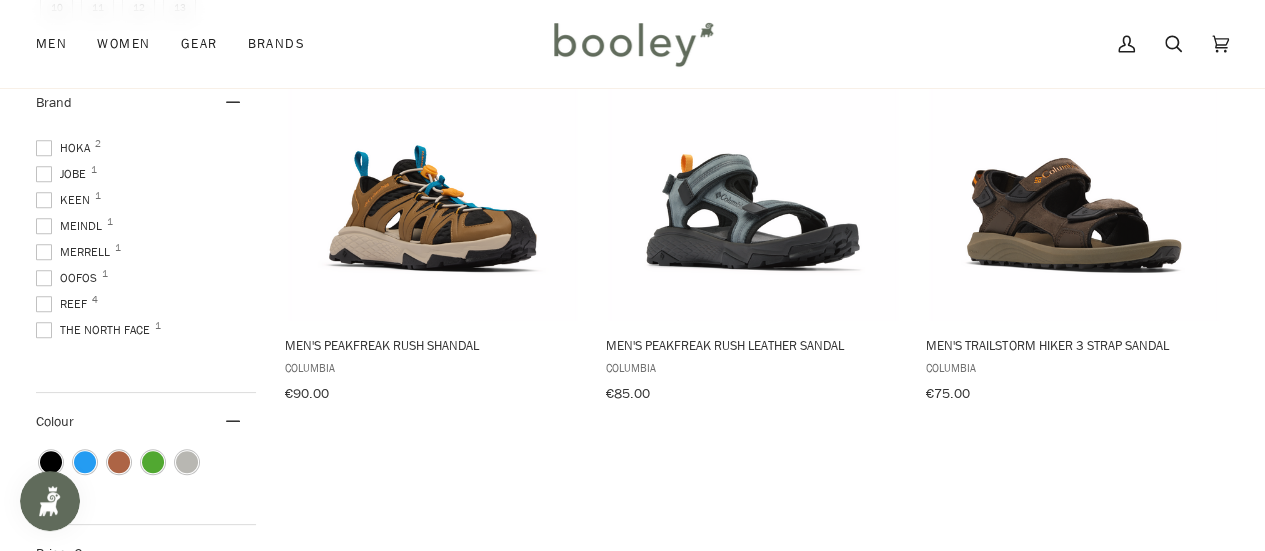click at bounding box center (44, 304) 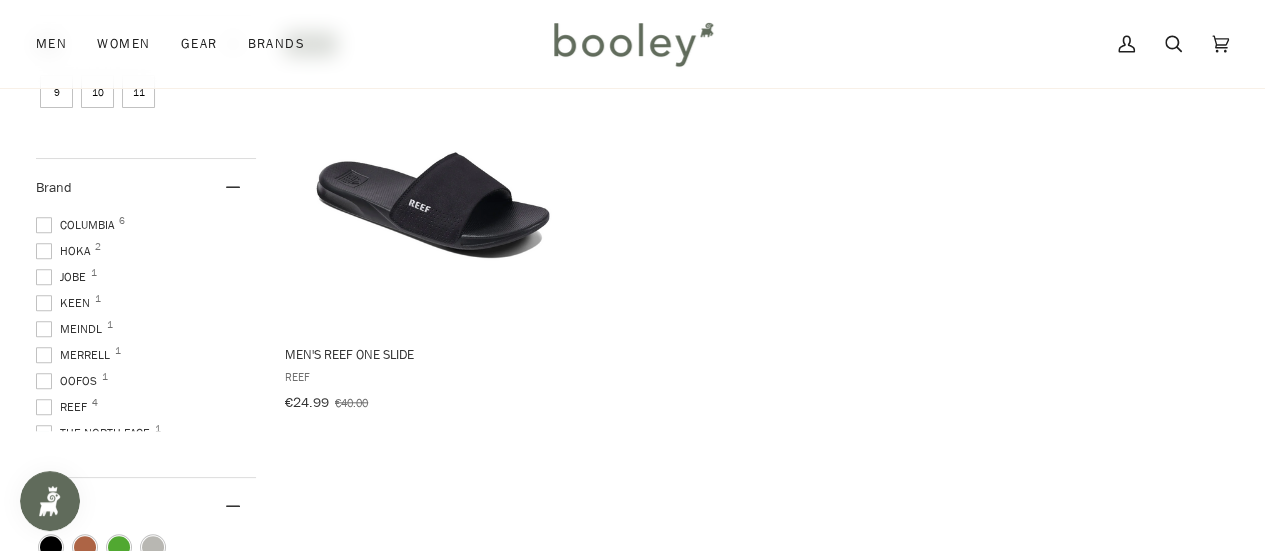 scroll, scrollTop: 736, scrollLeft: 0, axis: vertical 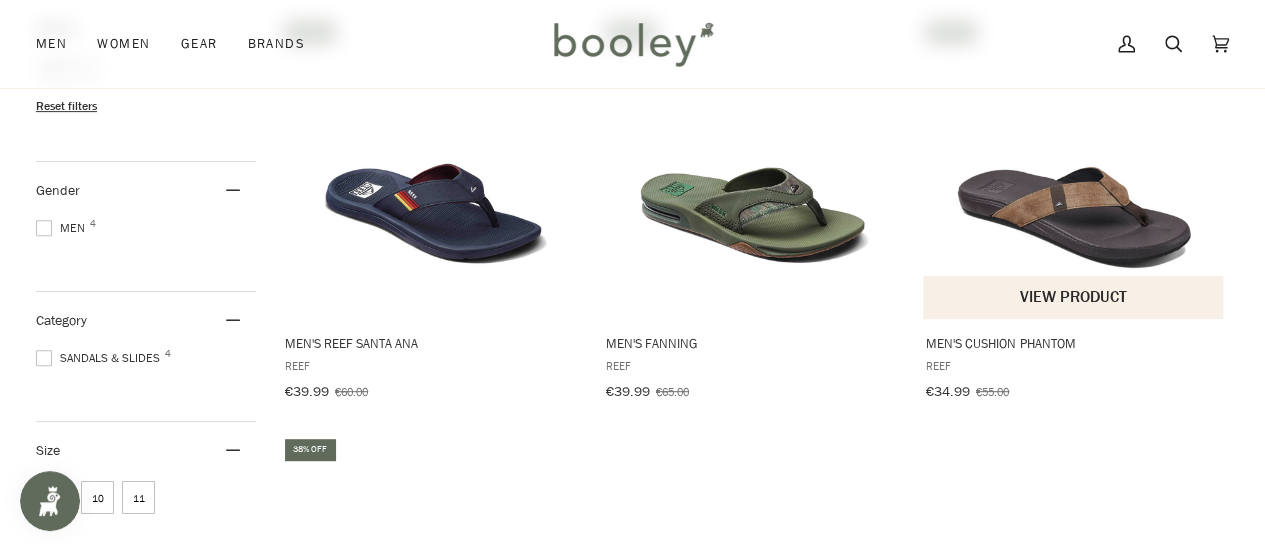 click at bounding box center (1074, 169) 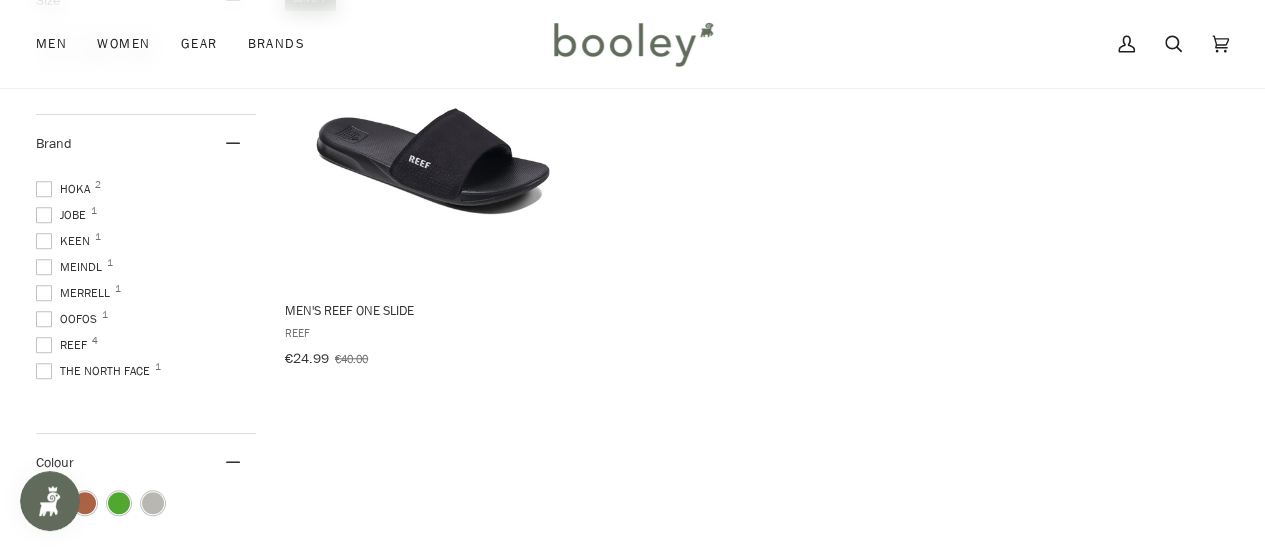 scroll, scrollTop: 0, scrollLeft: 0, axis: both 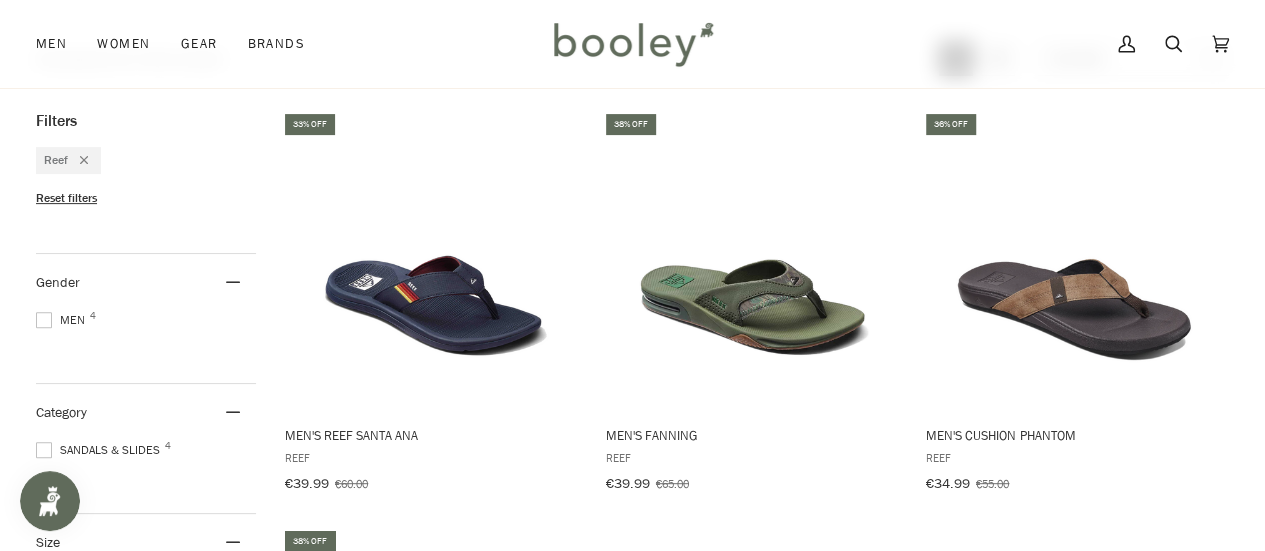 click 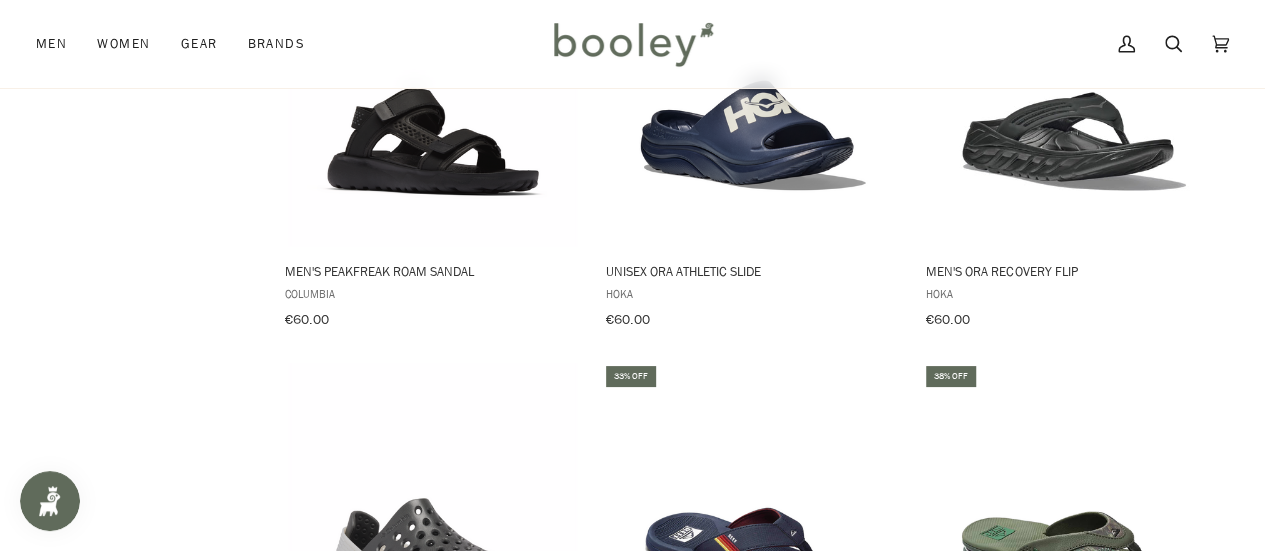 scroll, scrollTop: 1519, scrollLeft: 0, axis: vertical 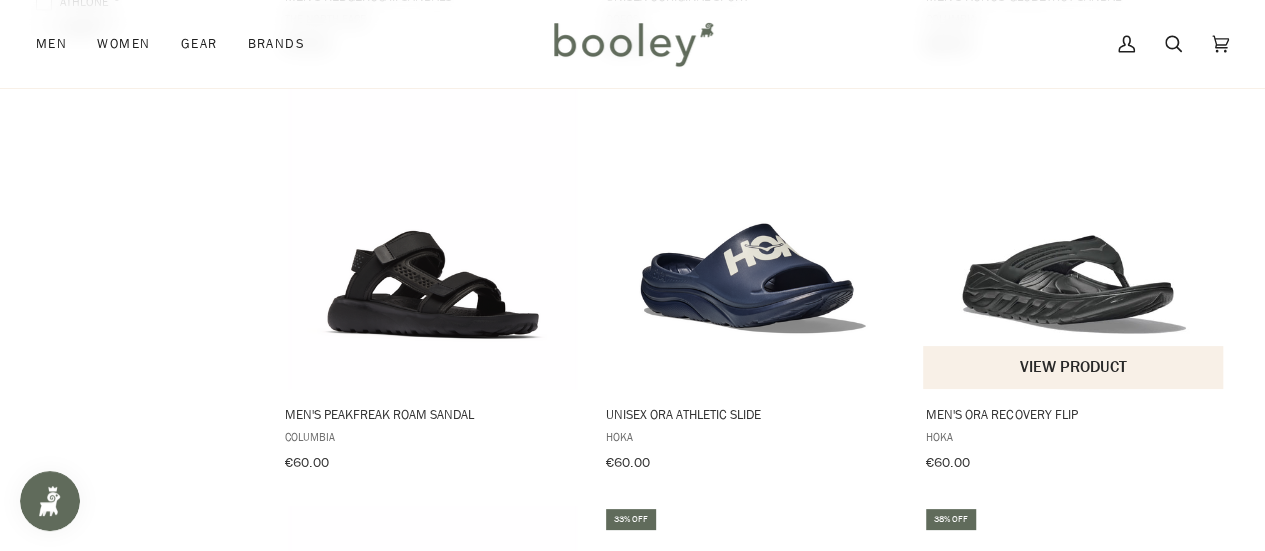 click at bounding box center (1074, 239) 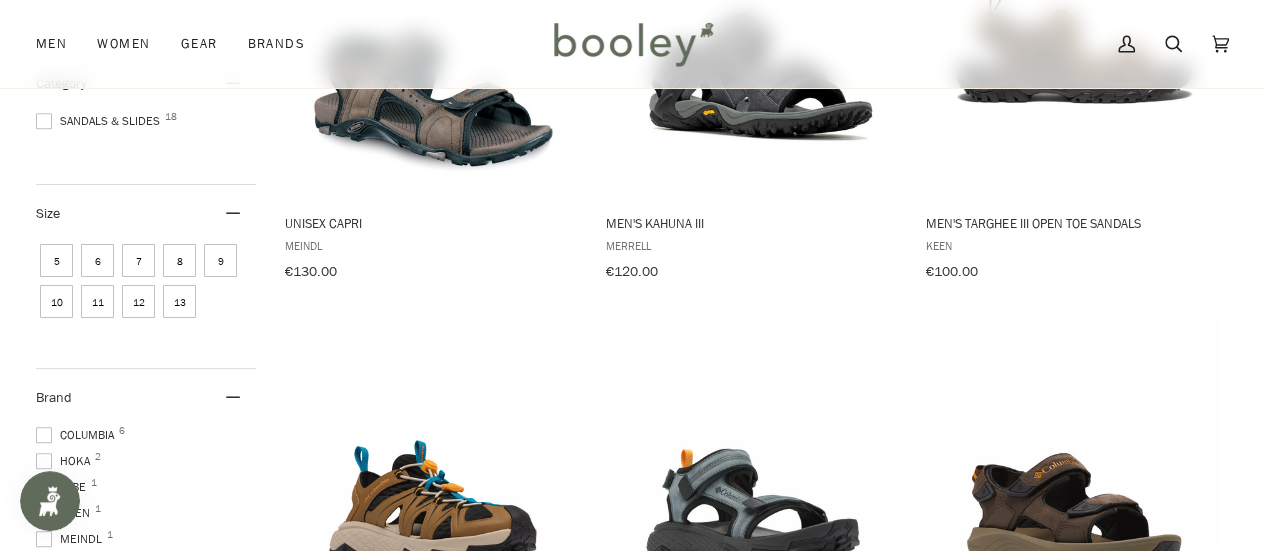scroll, scrollTop: 456, scrollLeft: 0, axis: vertical 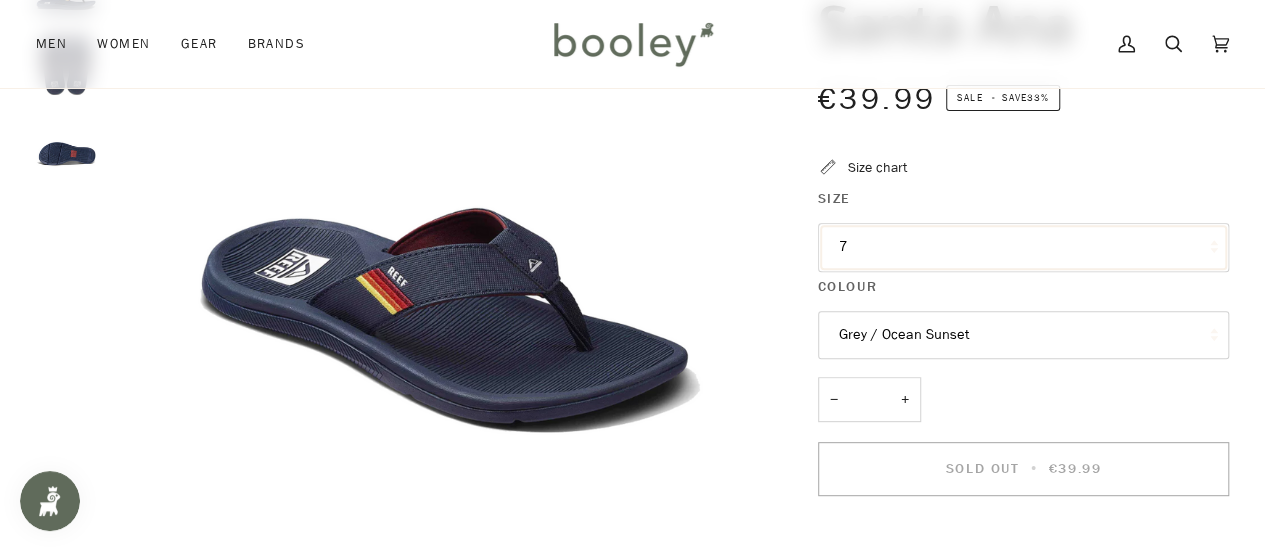 click on "7" at bounding box center (1023, 247) 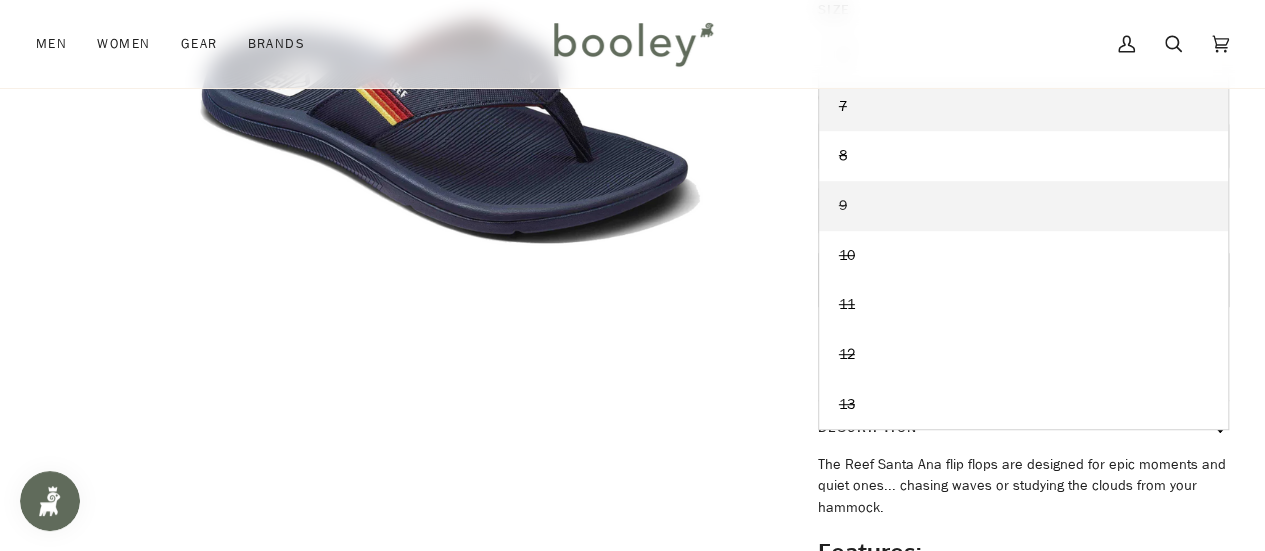 scroll, scrollTop: 459, scrollLeft: 0, axis: vertical 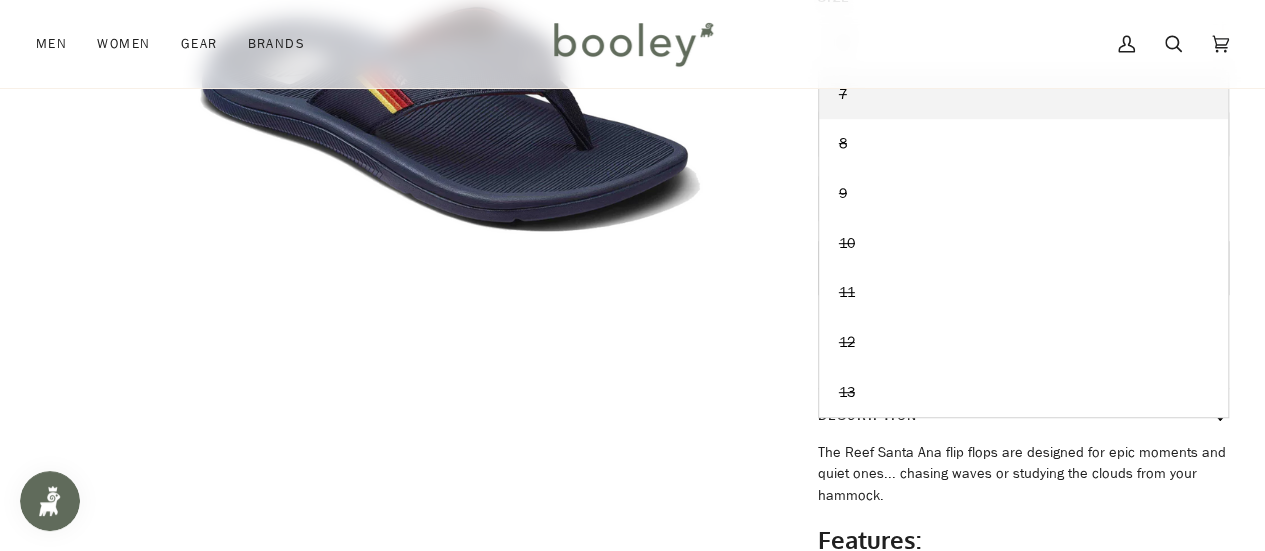 click on "Zoom
Zoom
Zoom" at bounding box center [632, 217] 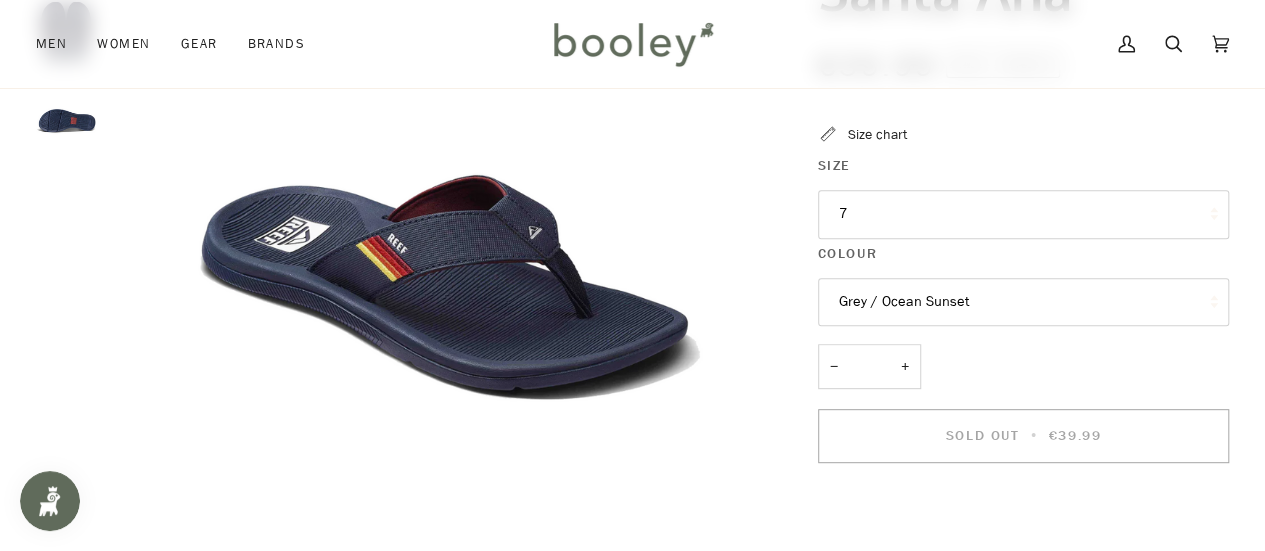 scroll, scrollTop: 290, scrollLeft: 0, axis: vertical 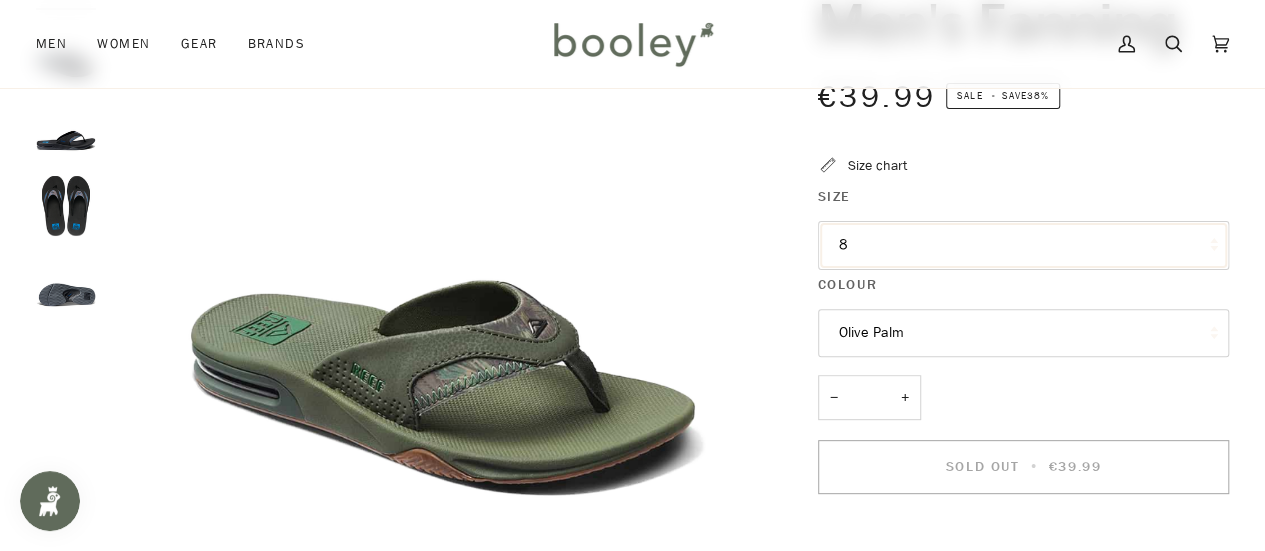 click on "8" at bounding box center [1023, 245] 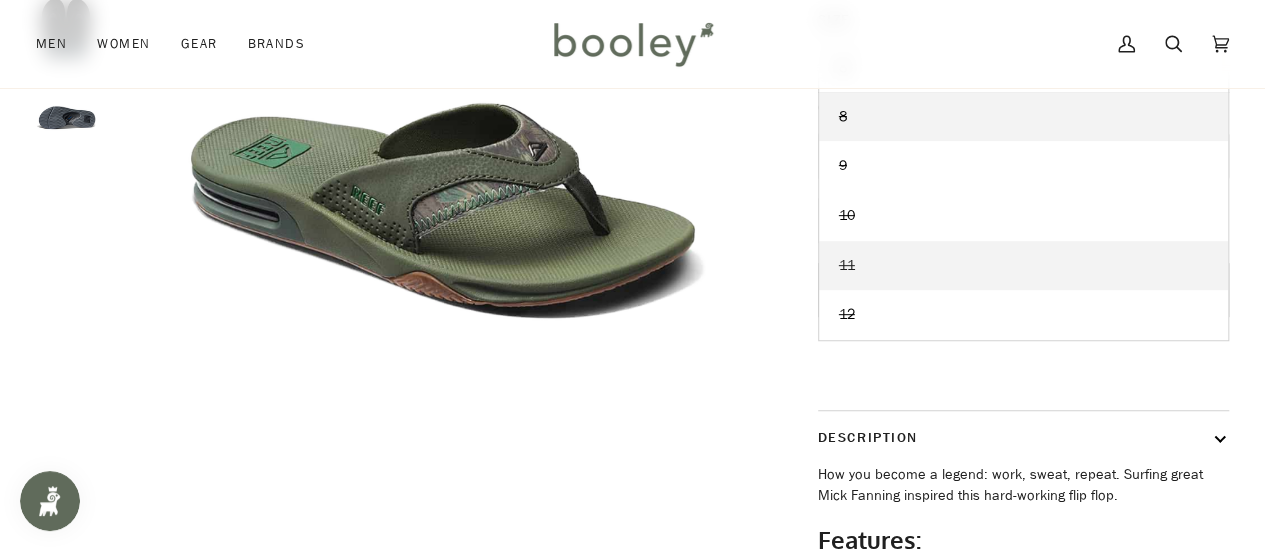 scroll, scrollTop: 376, scrollLeft: 0, axis: vertical 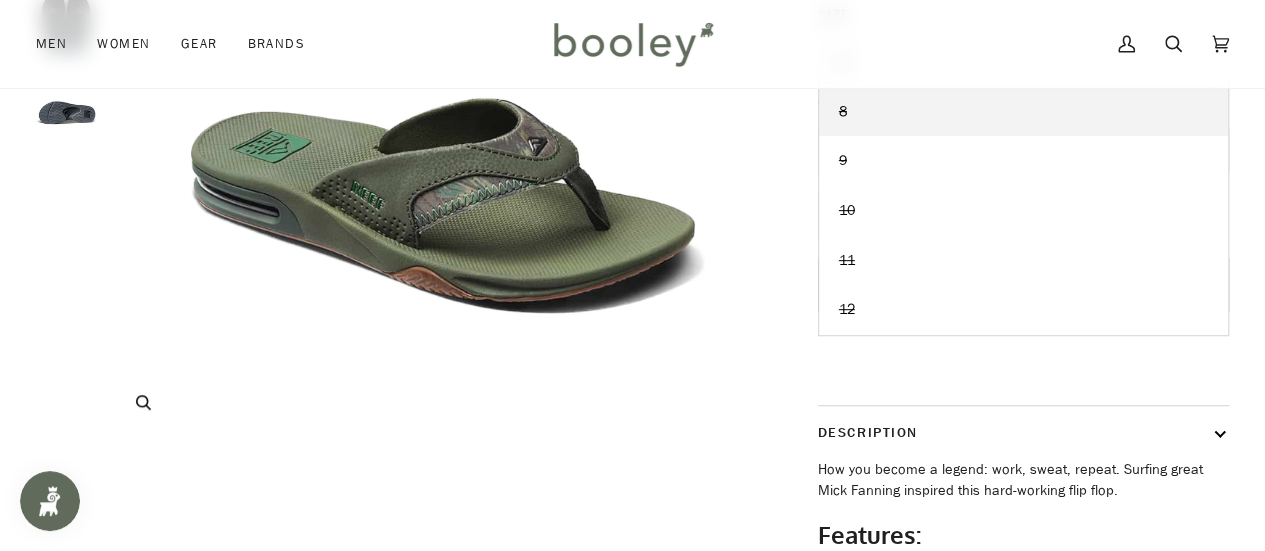 click at bounding box center (444, 102) 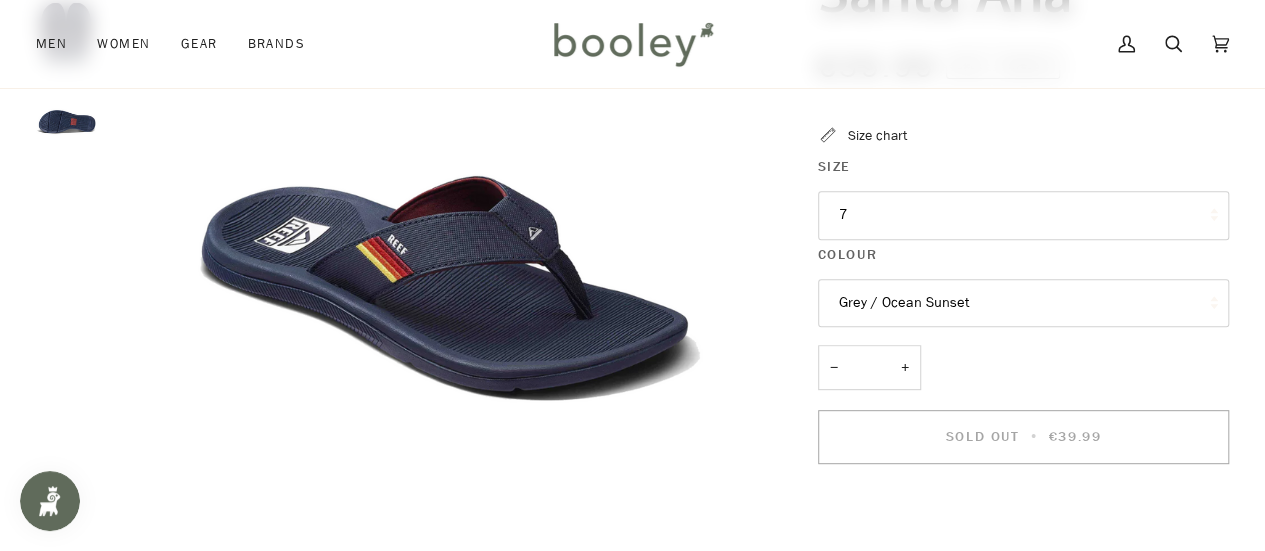 scroll, scrollTop: 0, scrollLeft: 0, axis: both 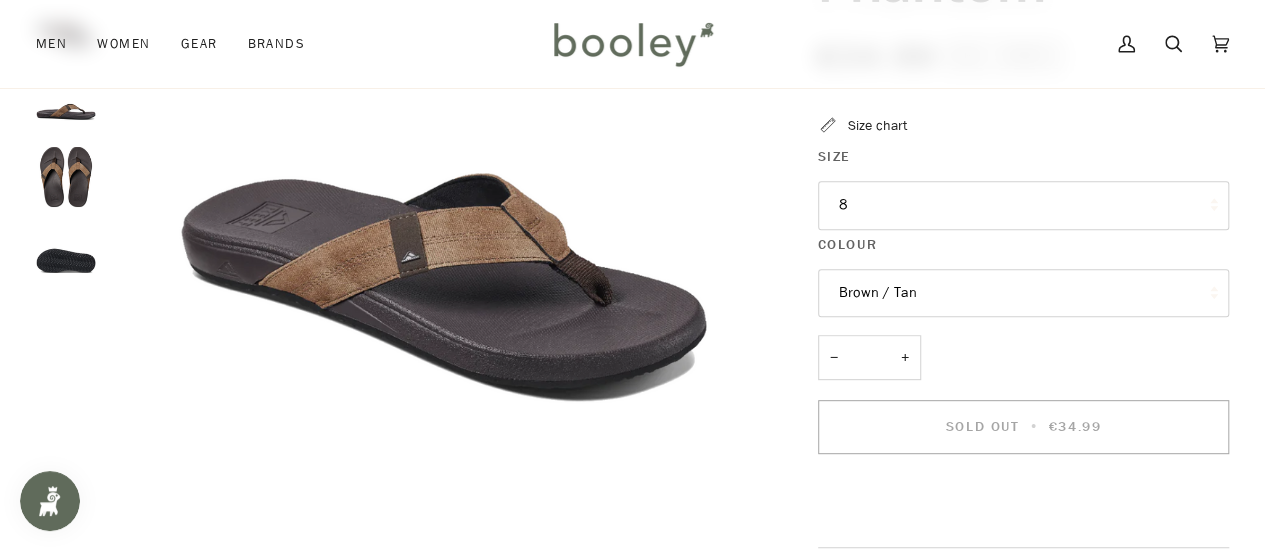 click on "8" at bounding box center (1023, 205) 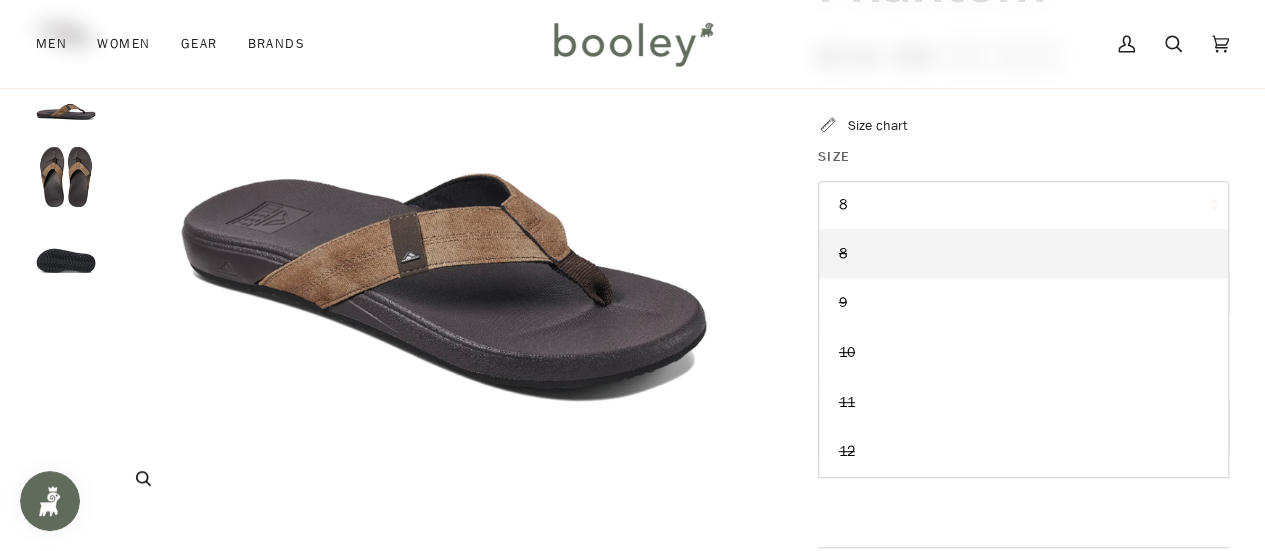click on "Zoom" at bounding box center (444, 478) 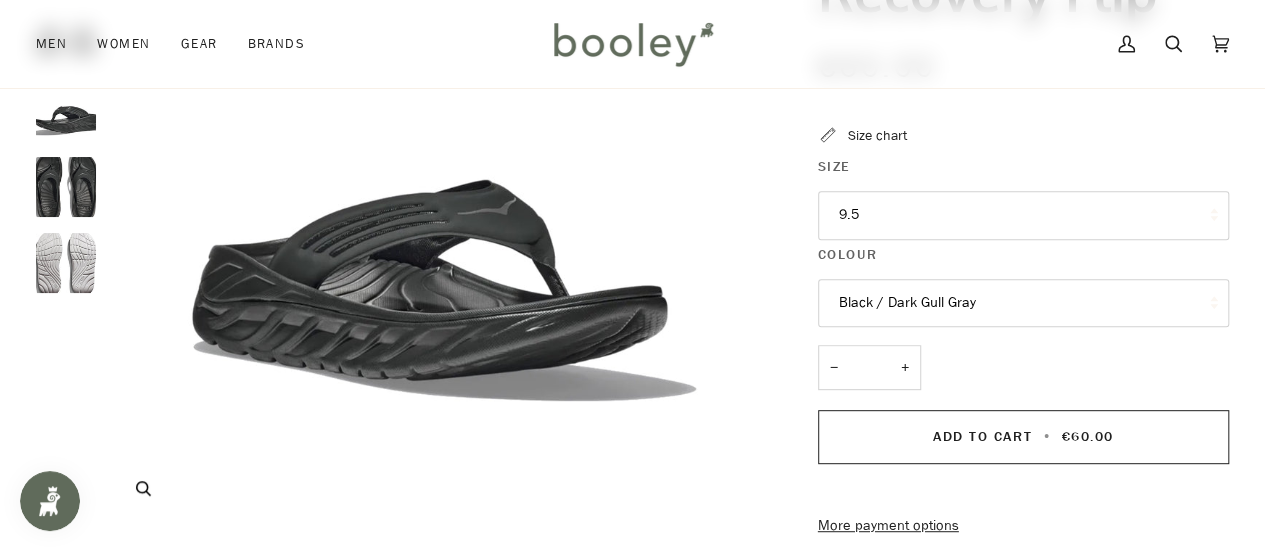 scroll, scrollTop: 618, scrollLeft: 0, axis: vertical 